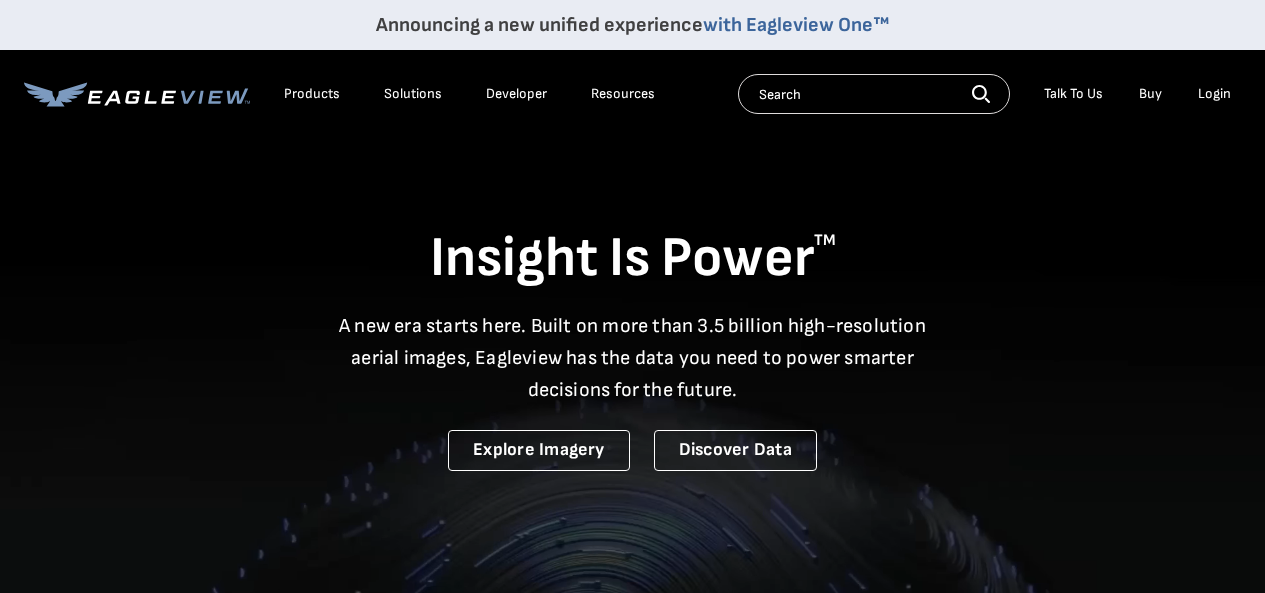 scroll, scrollTop: 0, scrollLeft: 0, axis: both 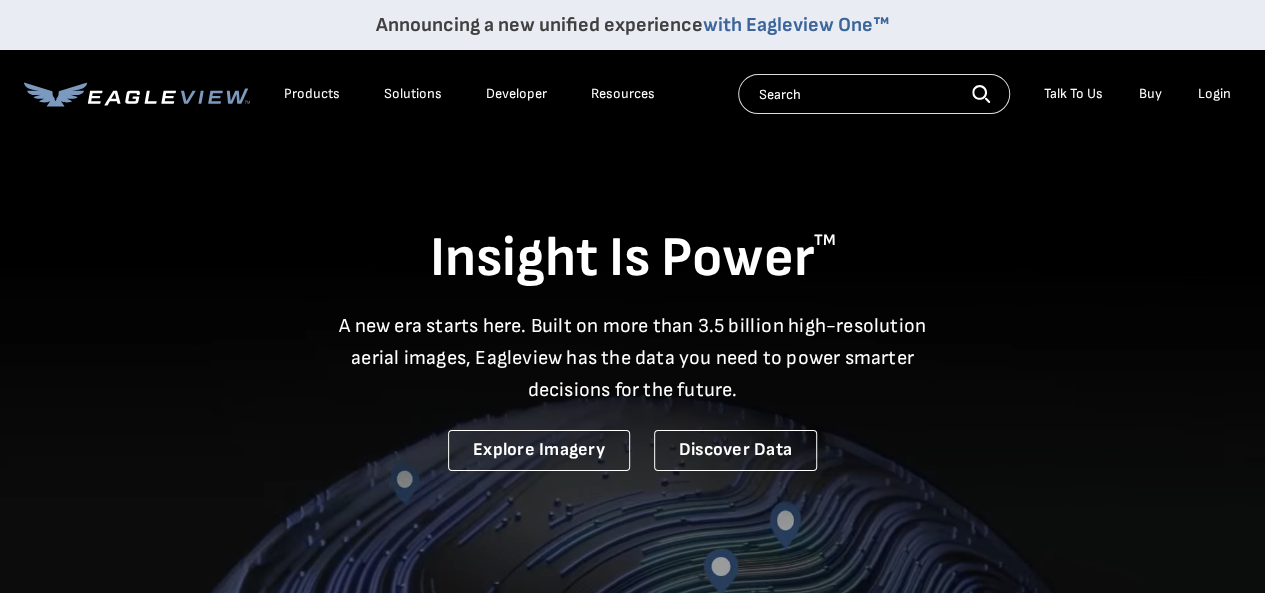 click on "Login" at bounding box center [1214, 94] 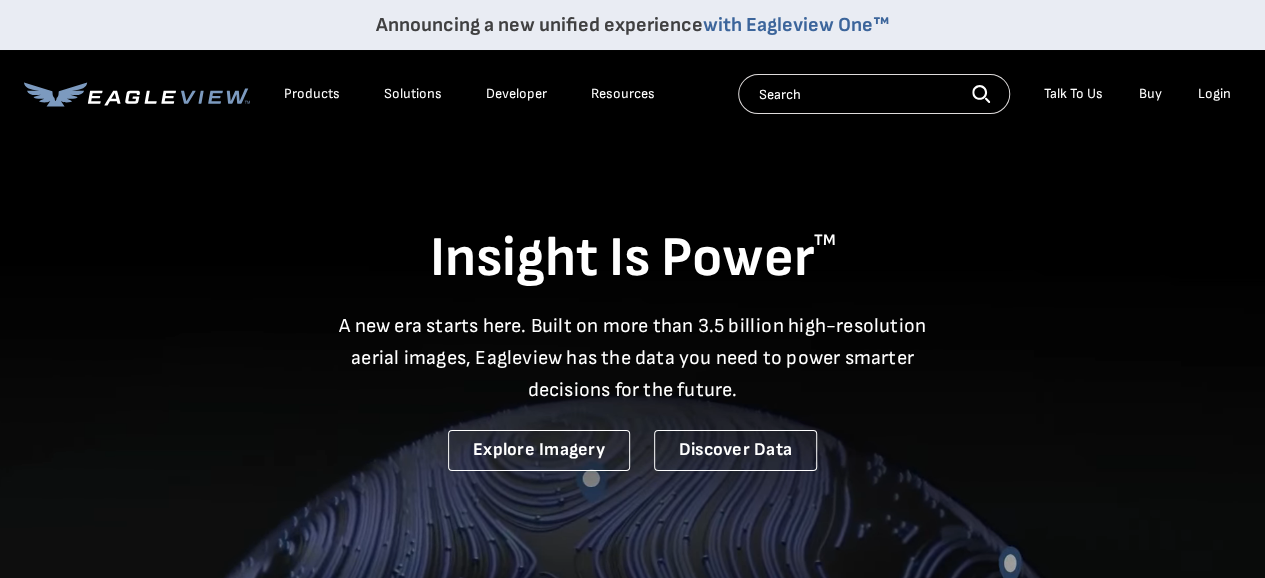 click on "Insight Is Power TM
A new era starts here. Built on more than 3.5 billion high-resolution aerial images, Eagleview has the data you need to power smarter decisions for the future.
Explore Imagery
Discover Data" at bounding box center [632, 303] 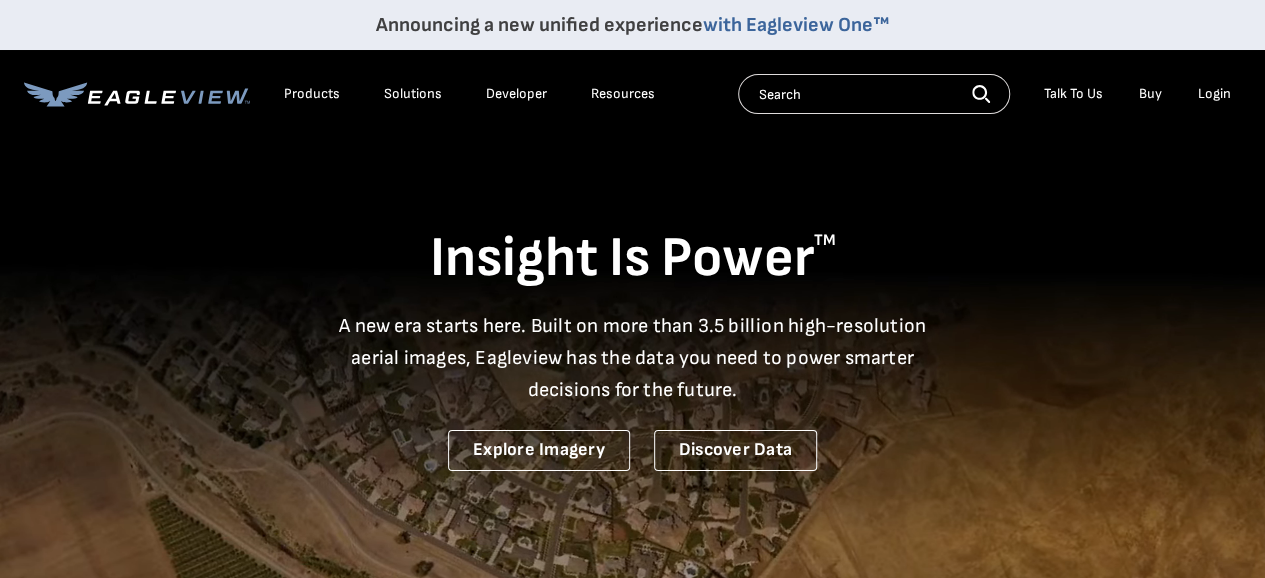 click on "Login" at bounding box center [1214, 94] 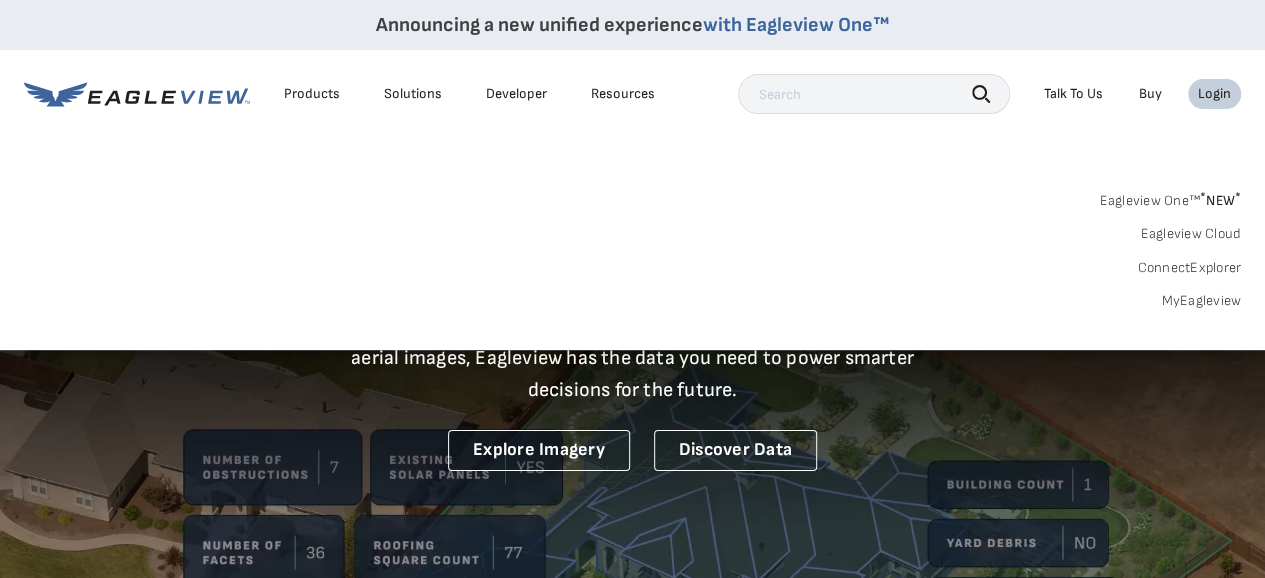 click on "Login" at bounding box center (1214, 94) 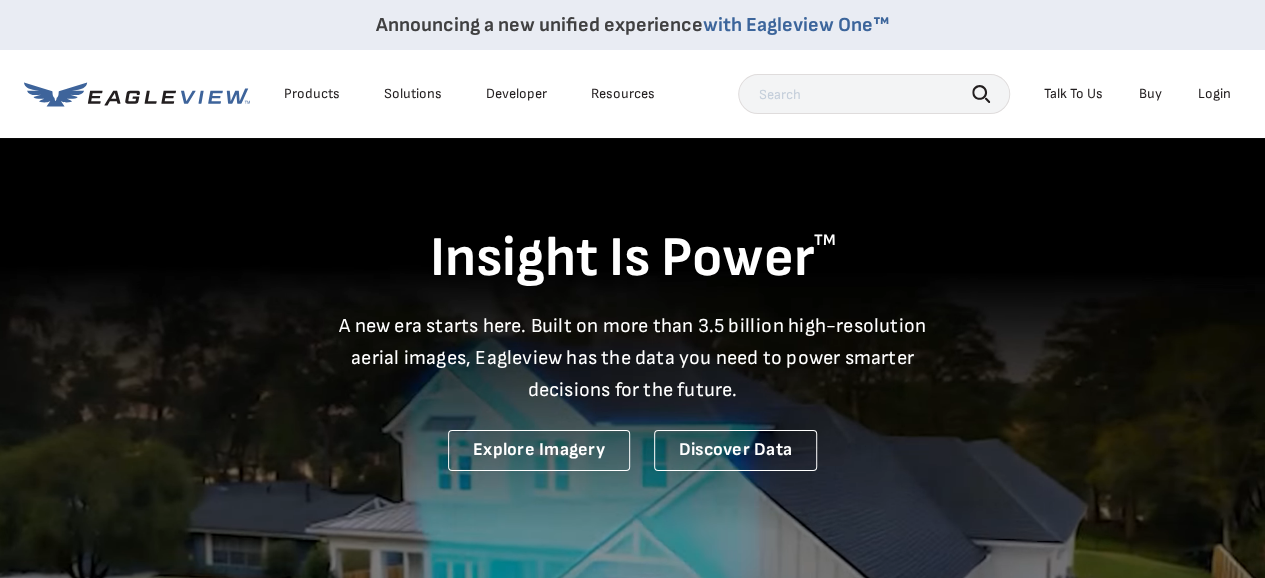 click on "Login" at bounding box center (1214, 94) 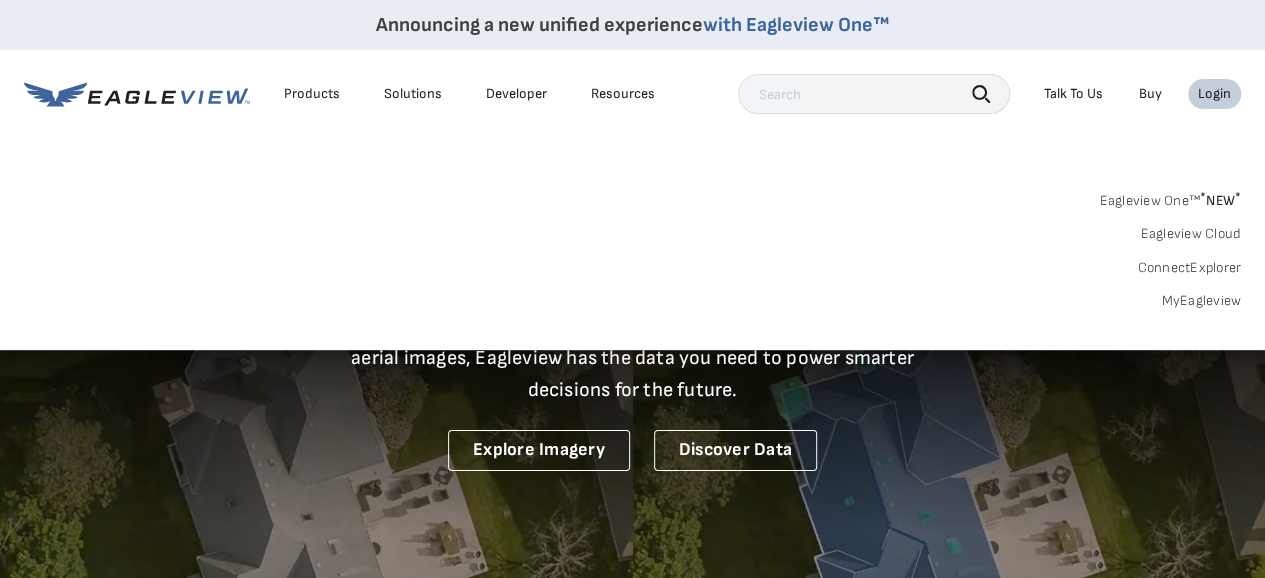 click on "MyEagleview" at bounding box center [1201, 301] 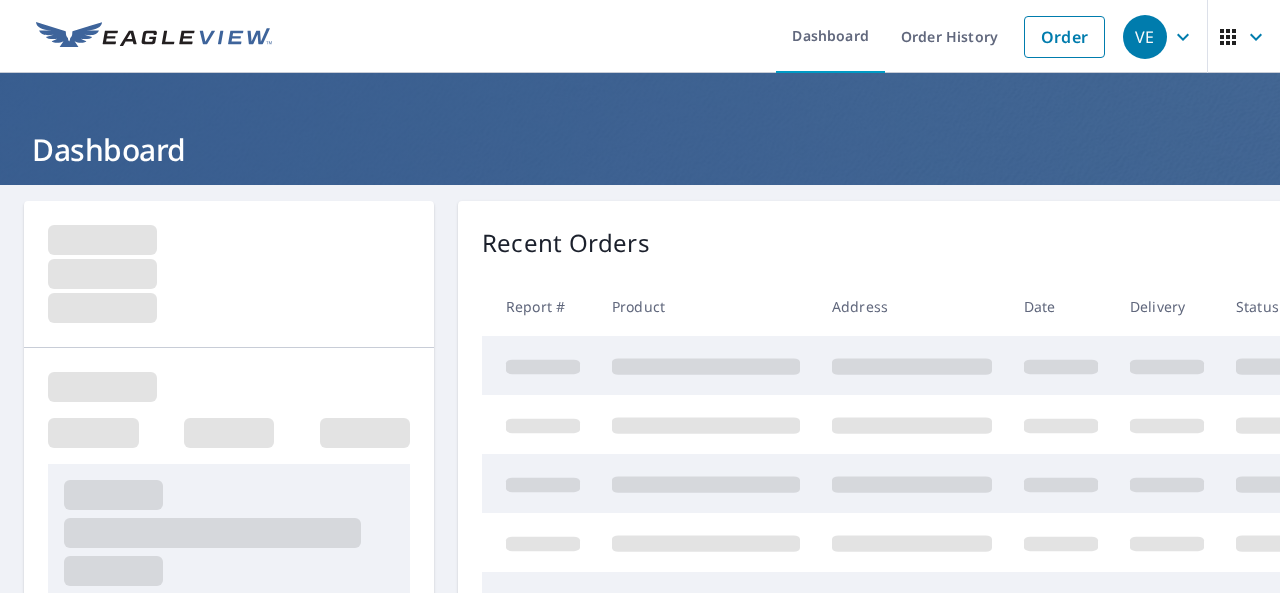 scroll, scrollTop: 0, scrollLeft: 0, axis: both 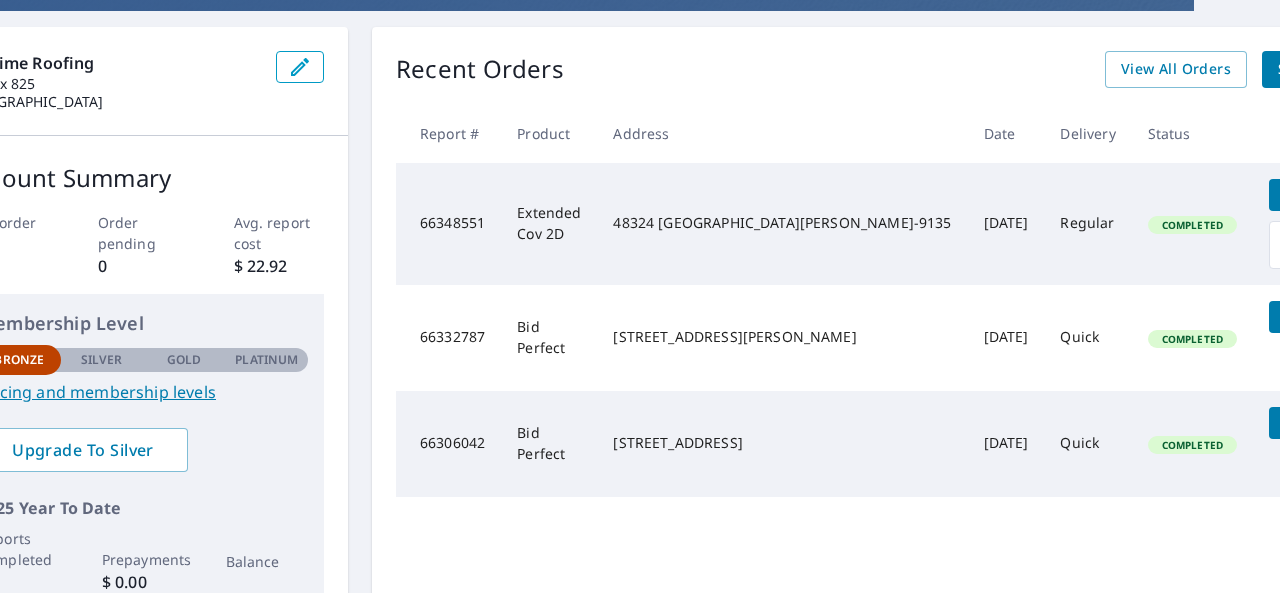 click 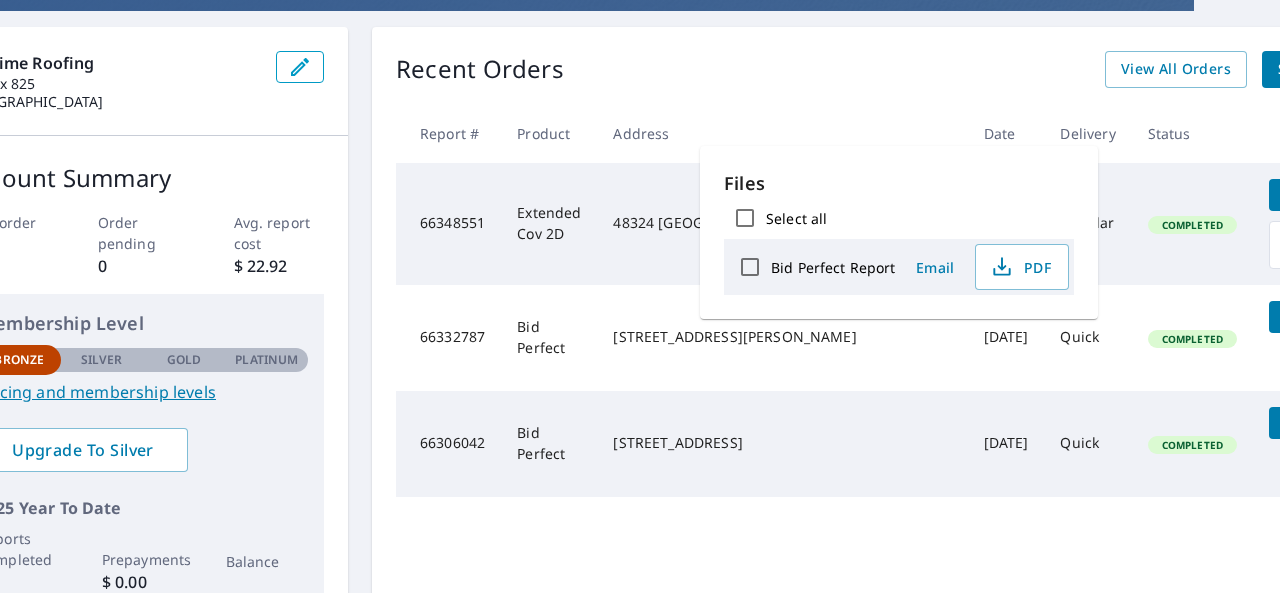 click on "Details" at bounding box center [1311, 316] 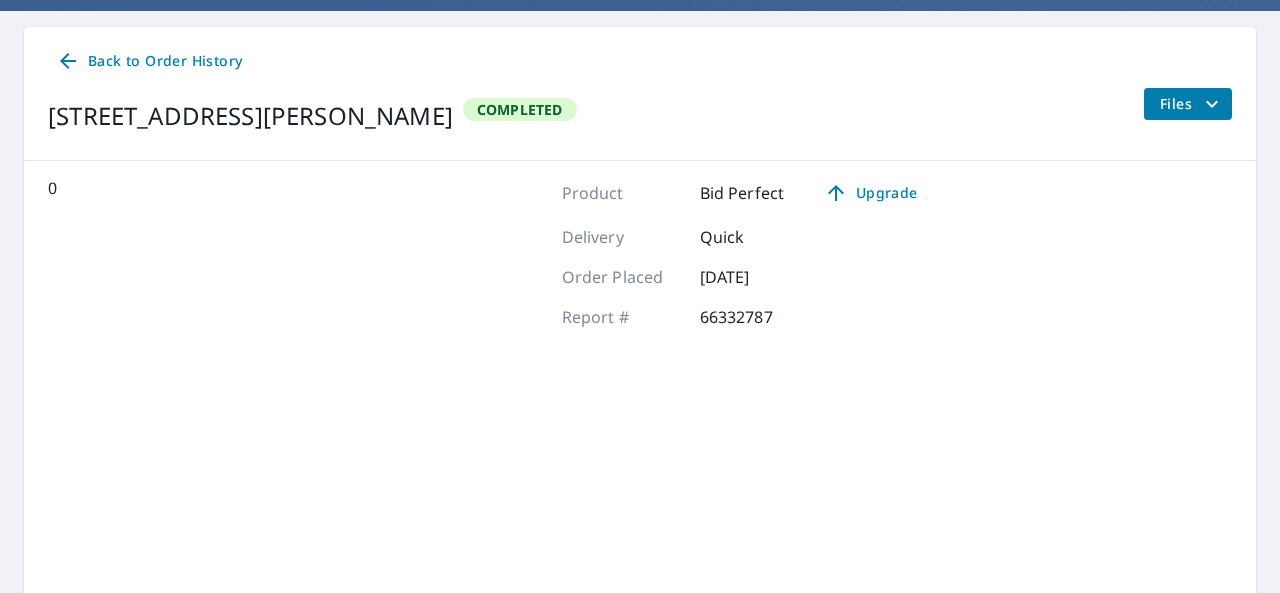 scroll, scrollTop: 174, scrollLeft: 0, axis: vertical 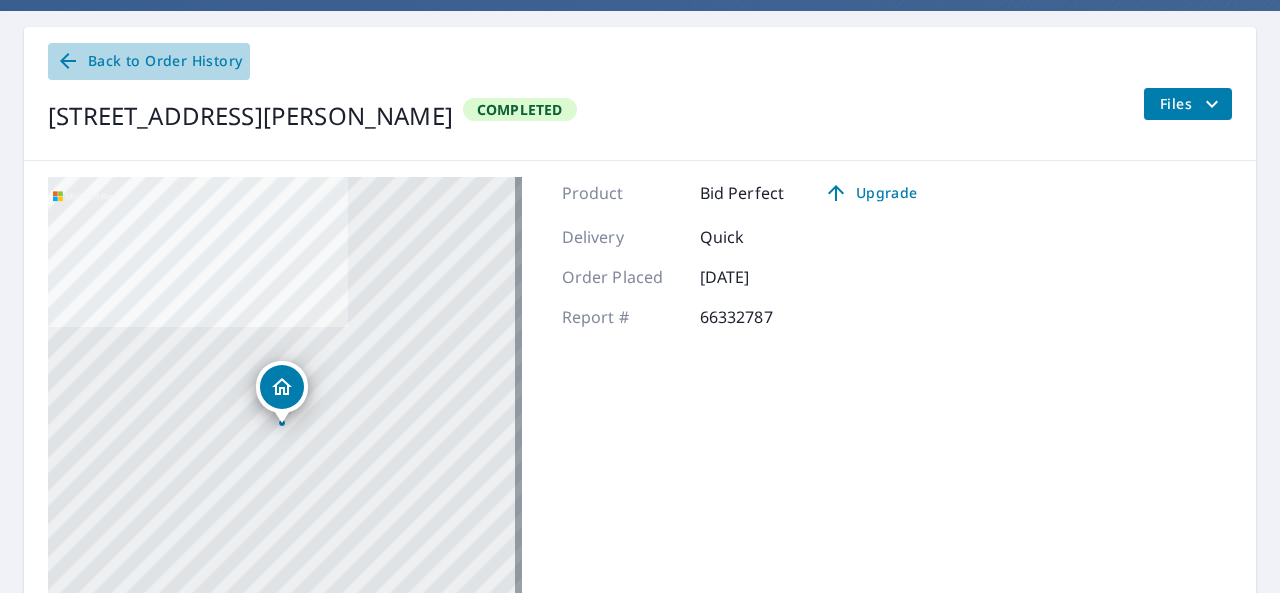 click 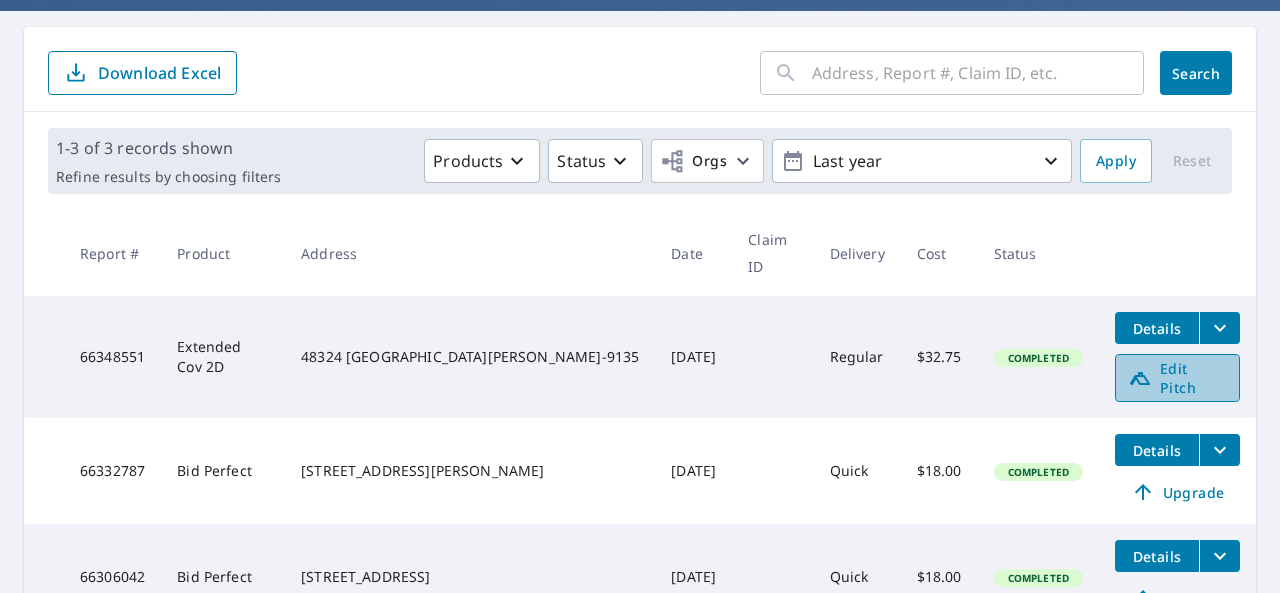 click on "Edit Pitch" at bounding box center (1177, 378) 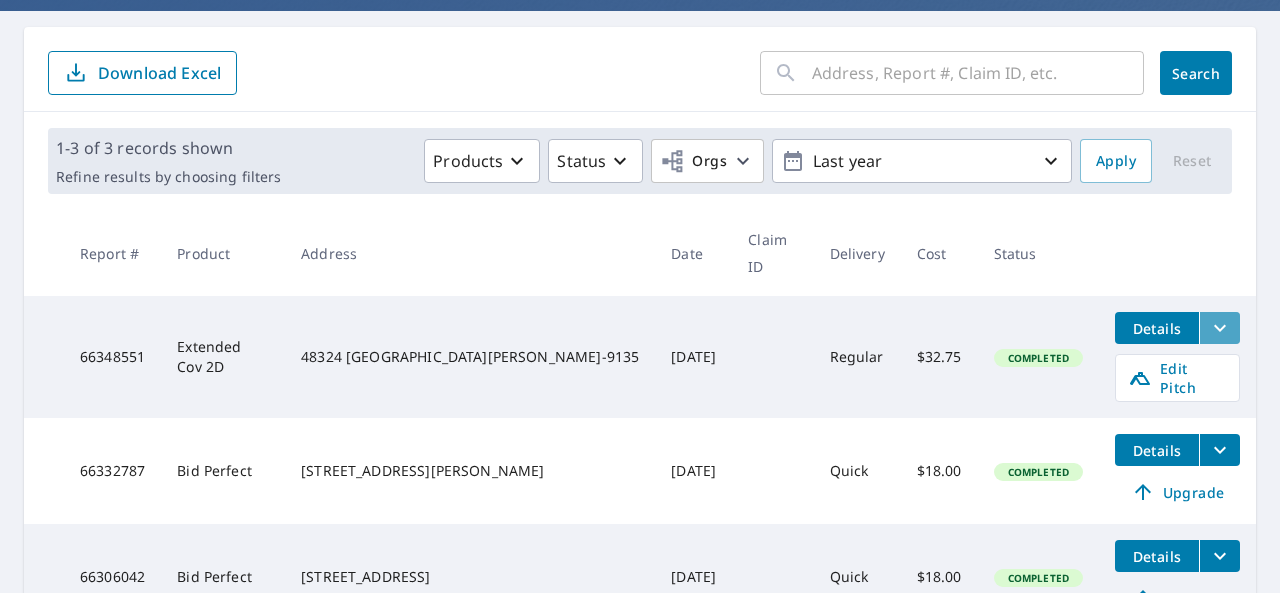 click 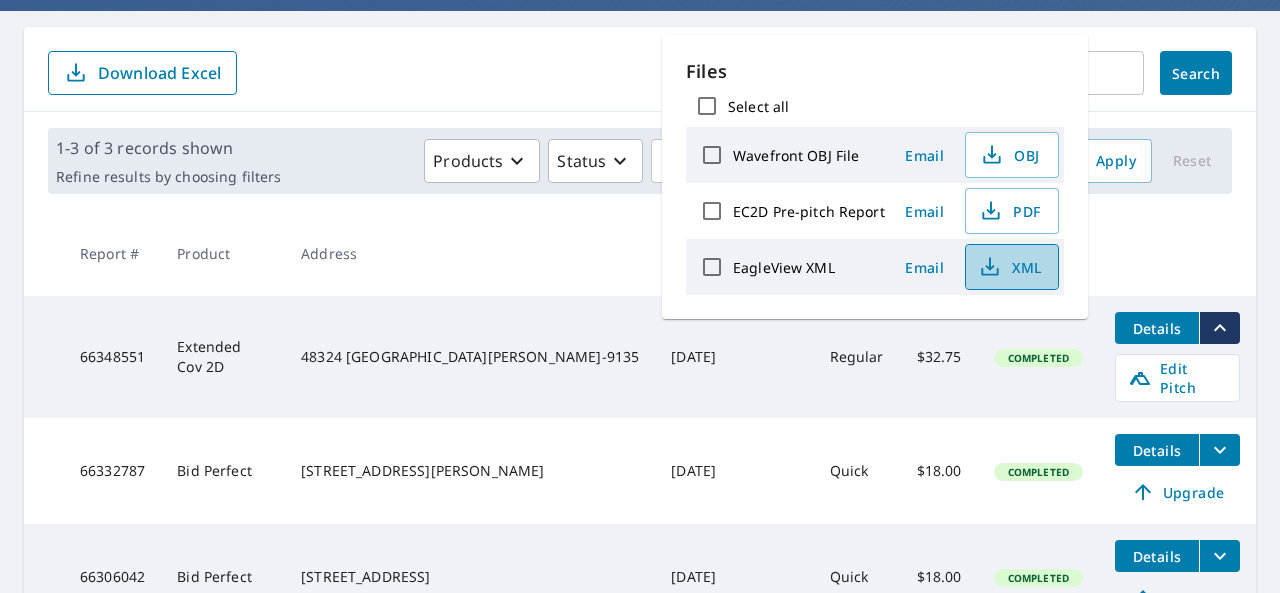 click 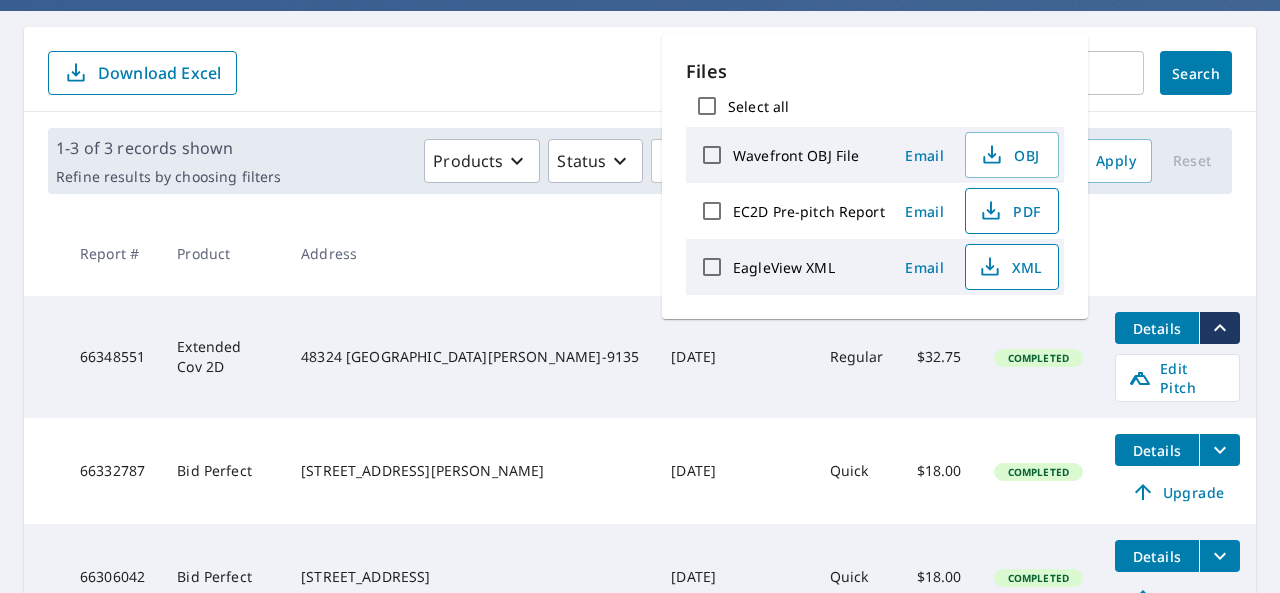 click on "PDF" at bounding box center (1010, 211) 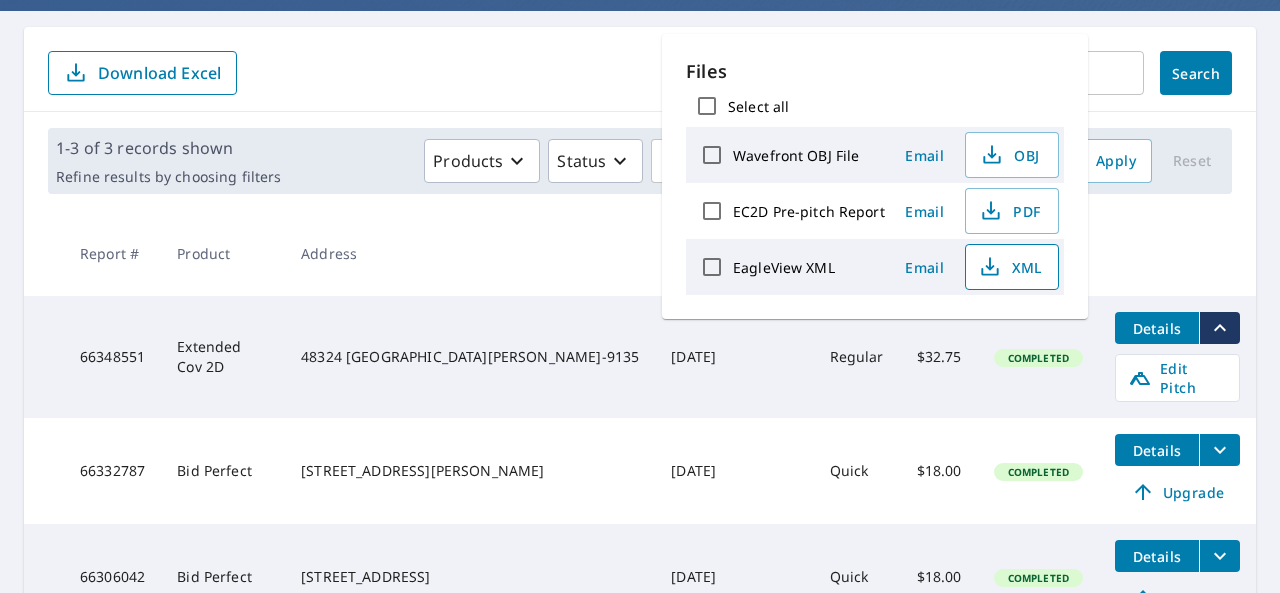 click 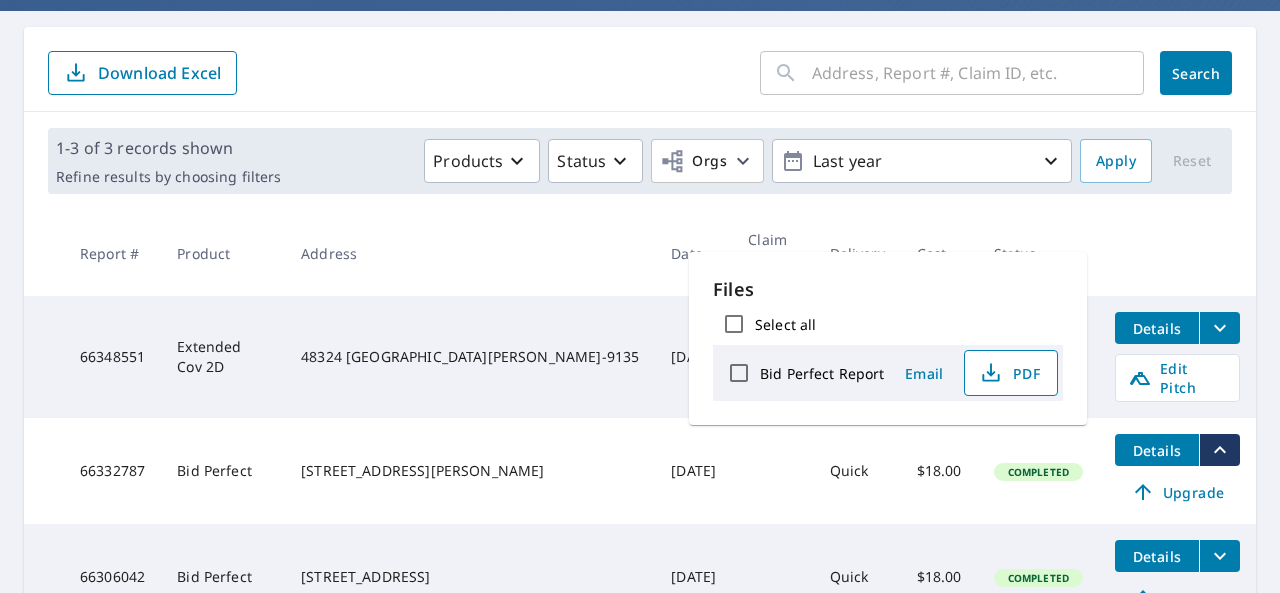click 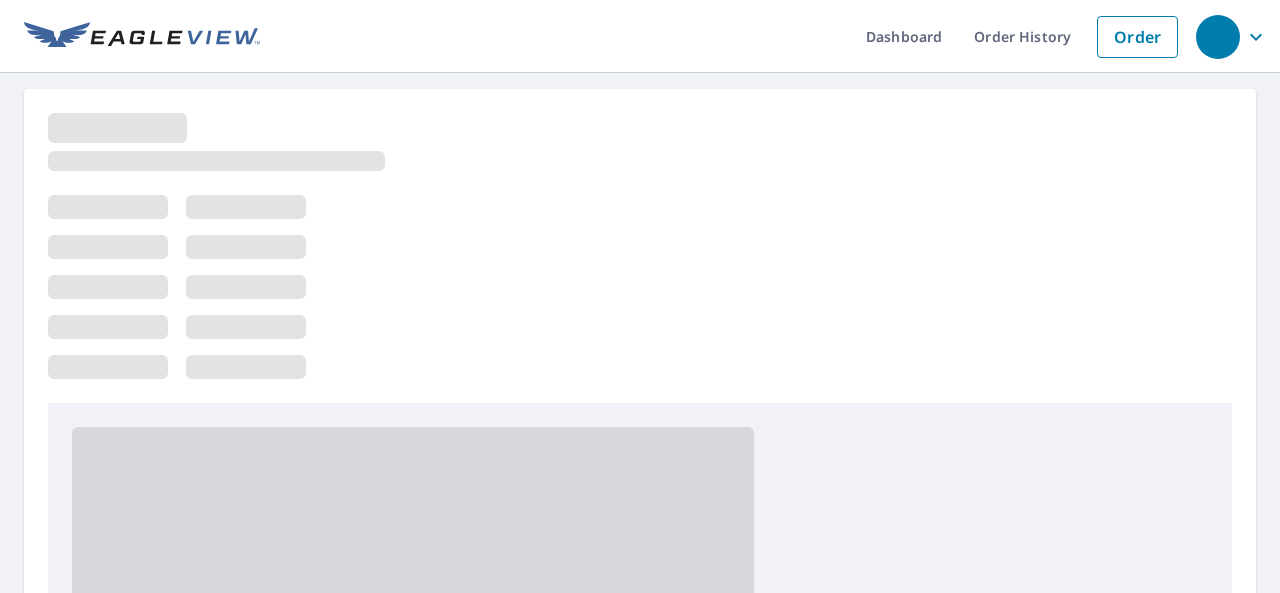 scroll, scrollTop: 0, scrollLeft: 0, axis: both 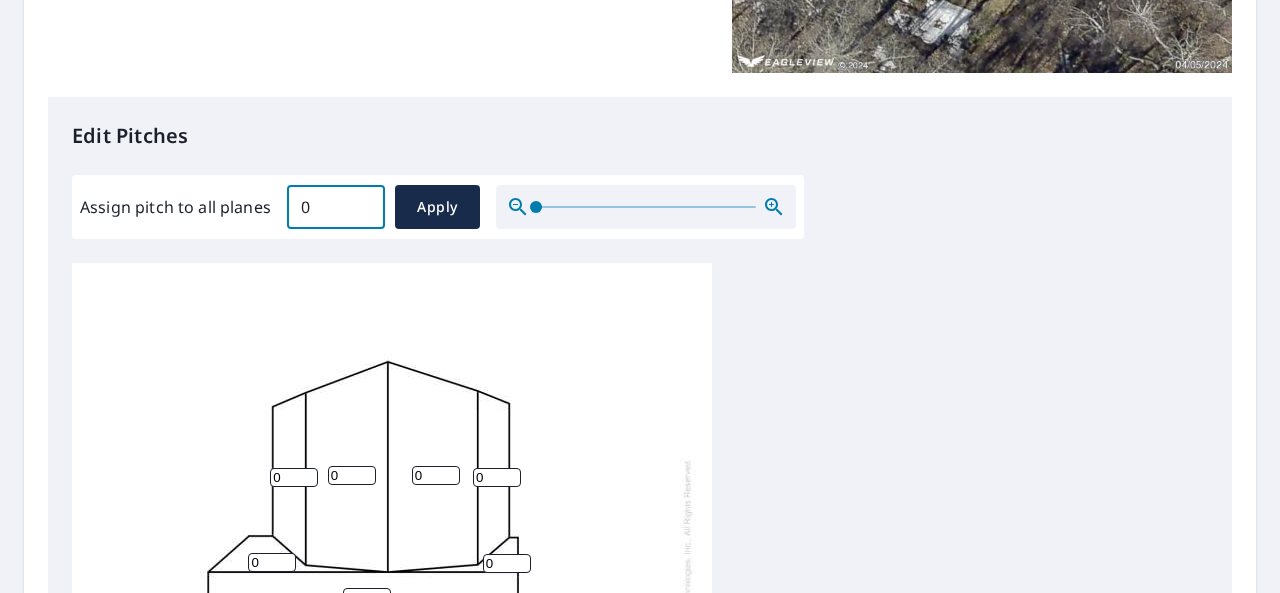 click on "0" at bounding box center [336, 207] 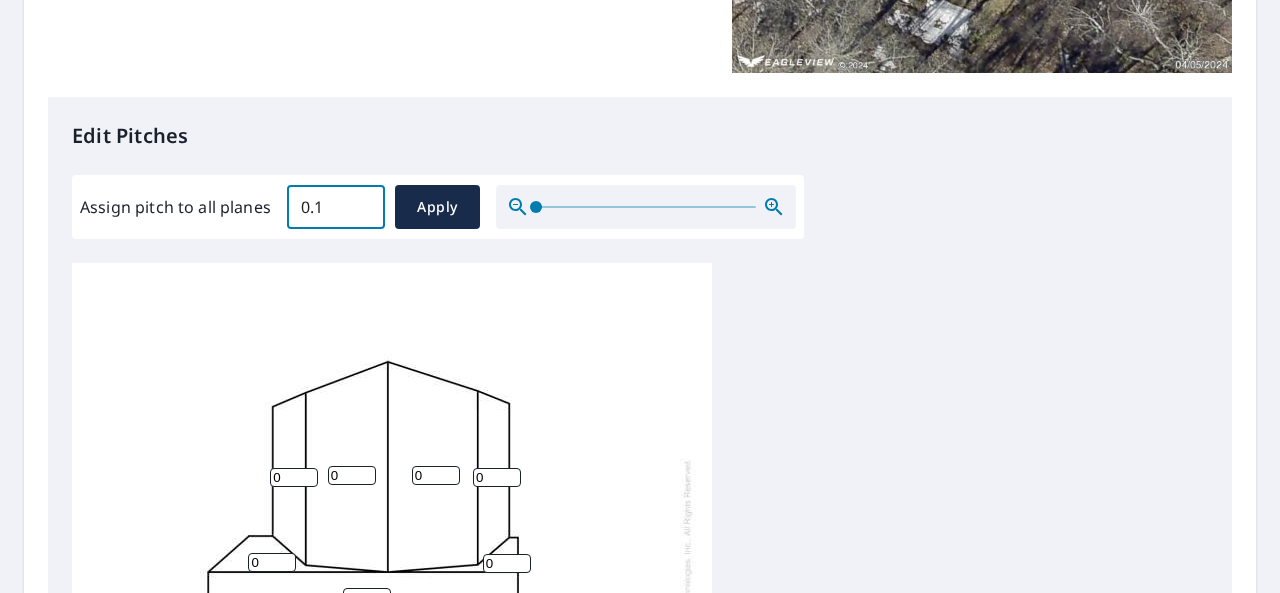 click on "0.1" at bounding box center (336, 207) 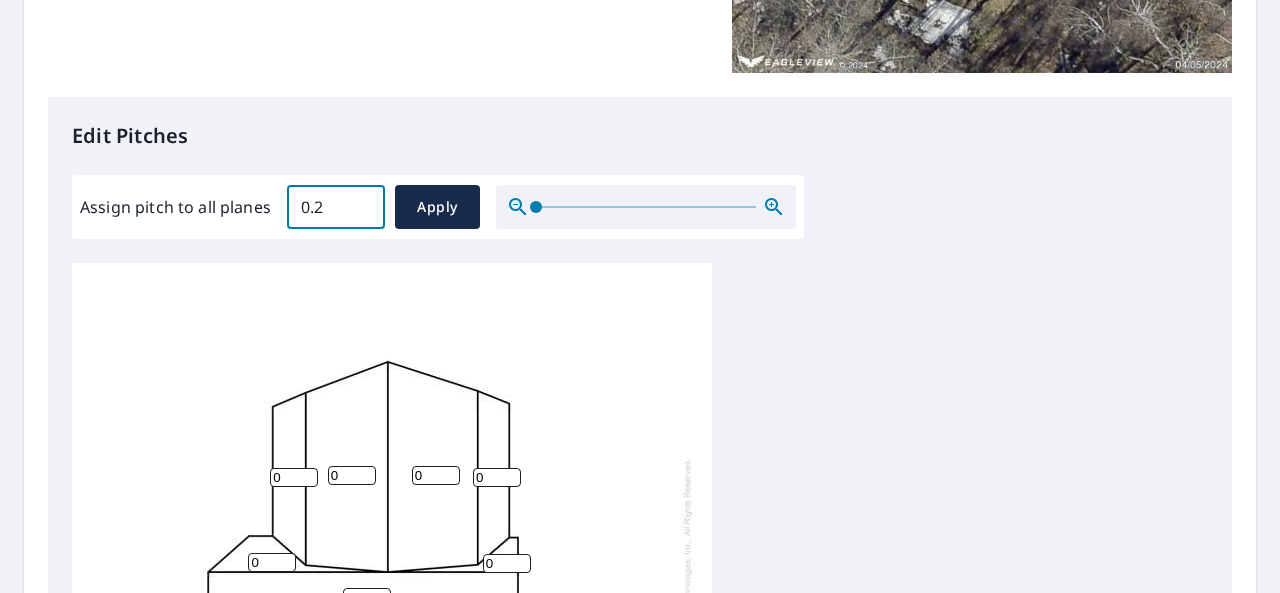click on "0.2" at bounding box center (336, 207) 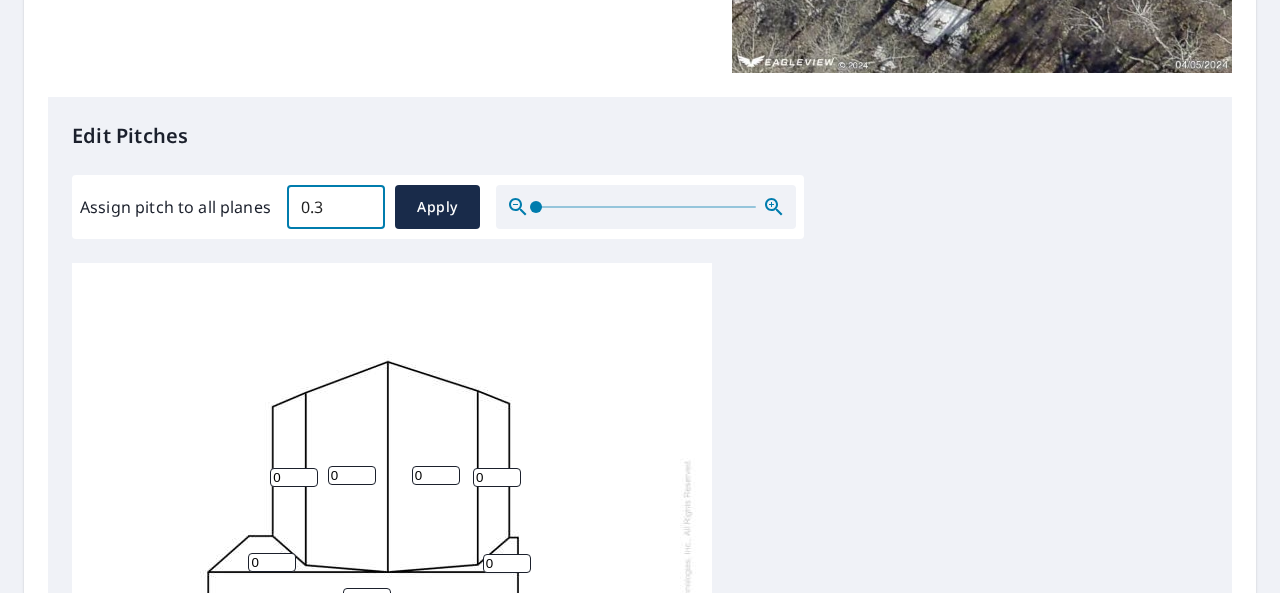 click on "0.3" at bounding box center [336, 207] 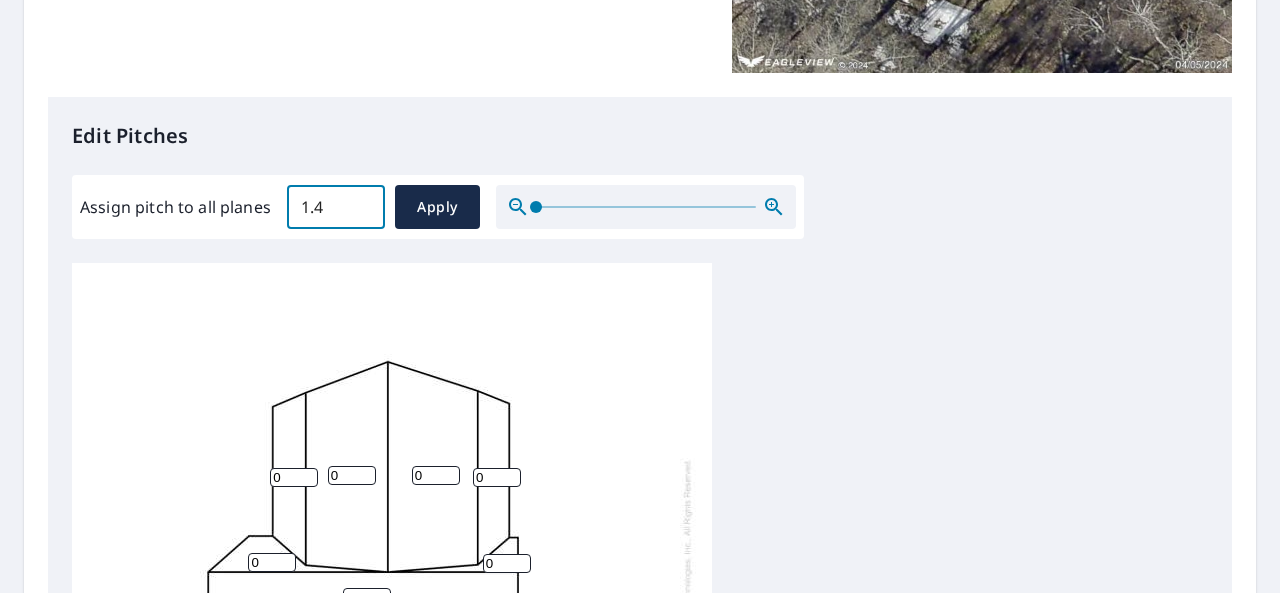 click on "1.4" at bounding box center [336, 207] 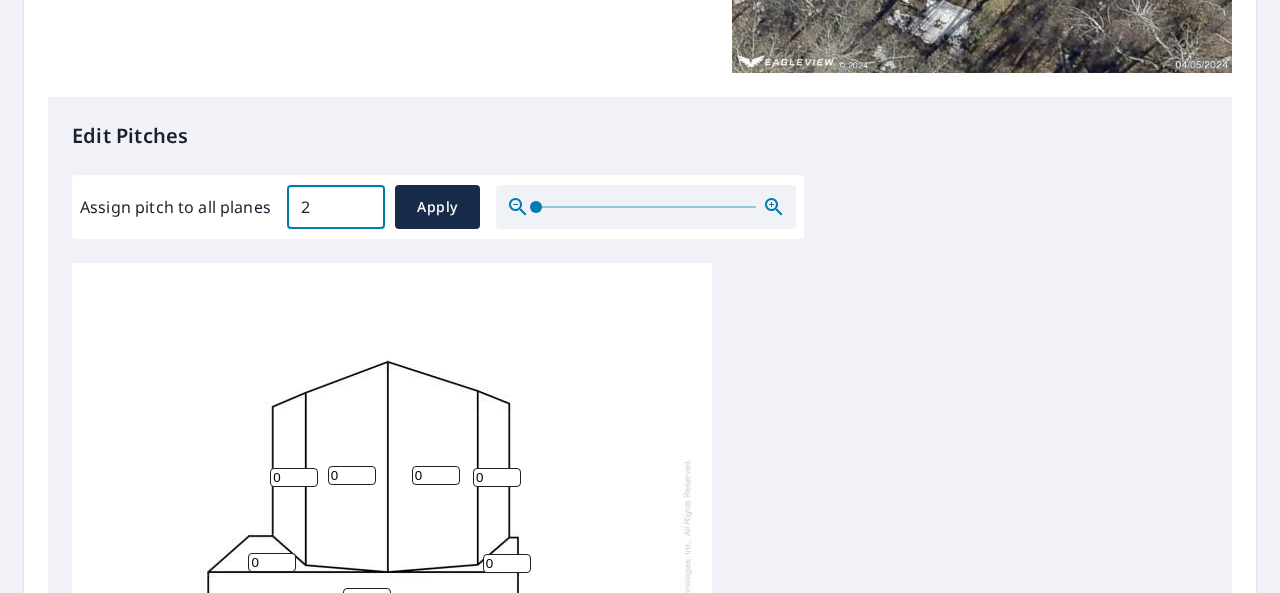type on "2" 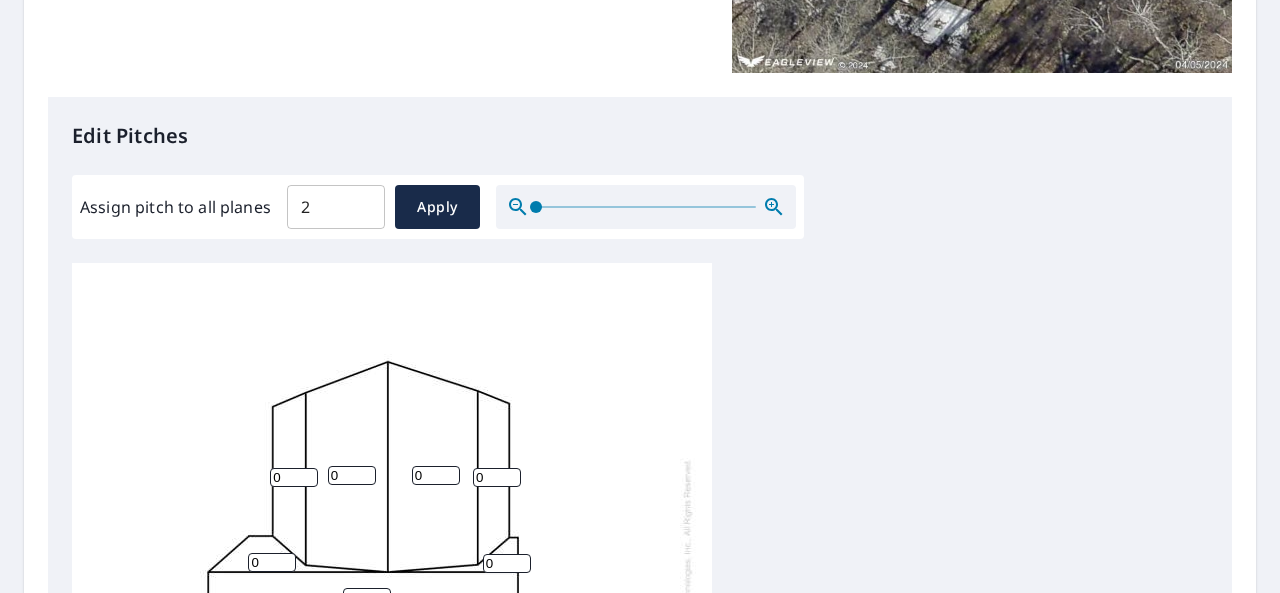 click on "0 0 0 0 0 0 0 0 0 0 0 0 0 0" at bounding box center [392, 572] 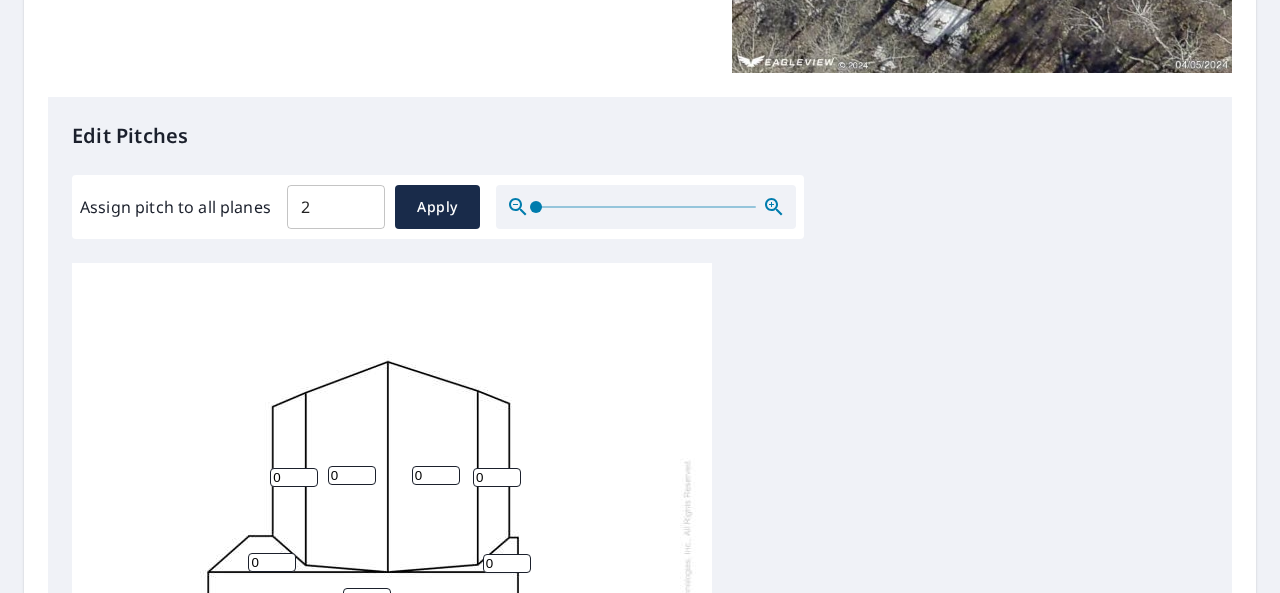 click on "0" at bounding box center (436, 475) 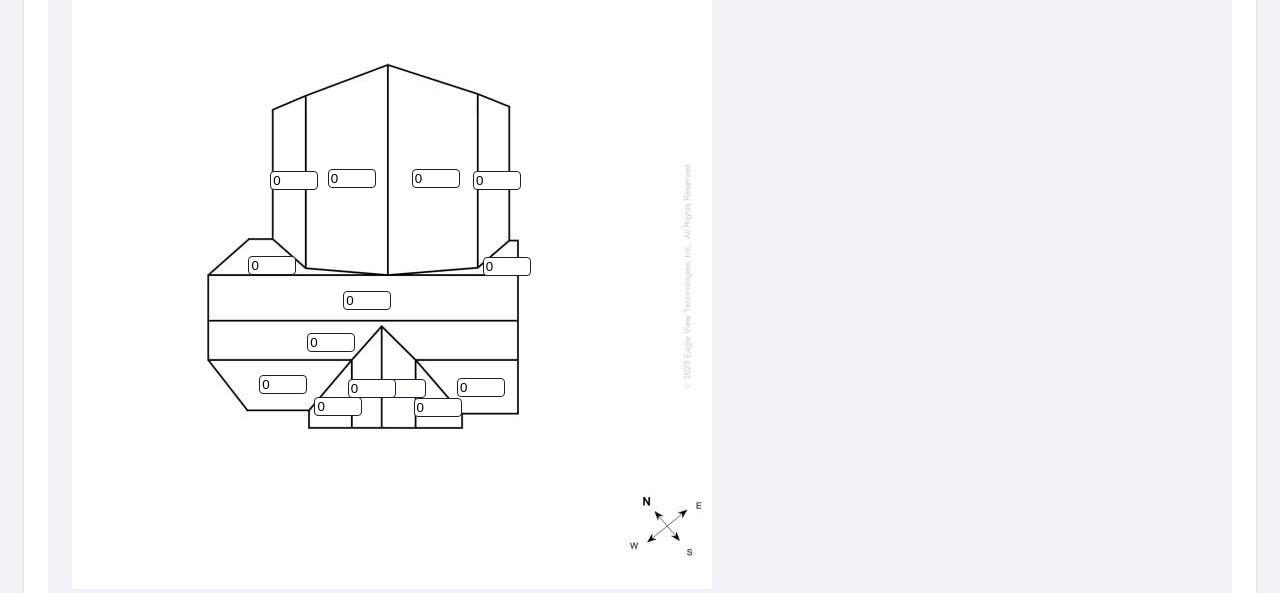 scroll, scrollTop: 739, scrollLeft: 0, axis: vertical 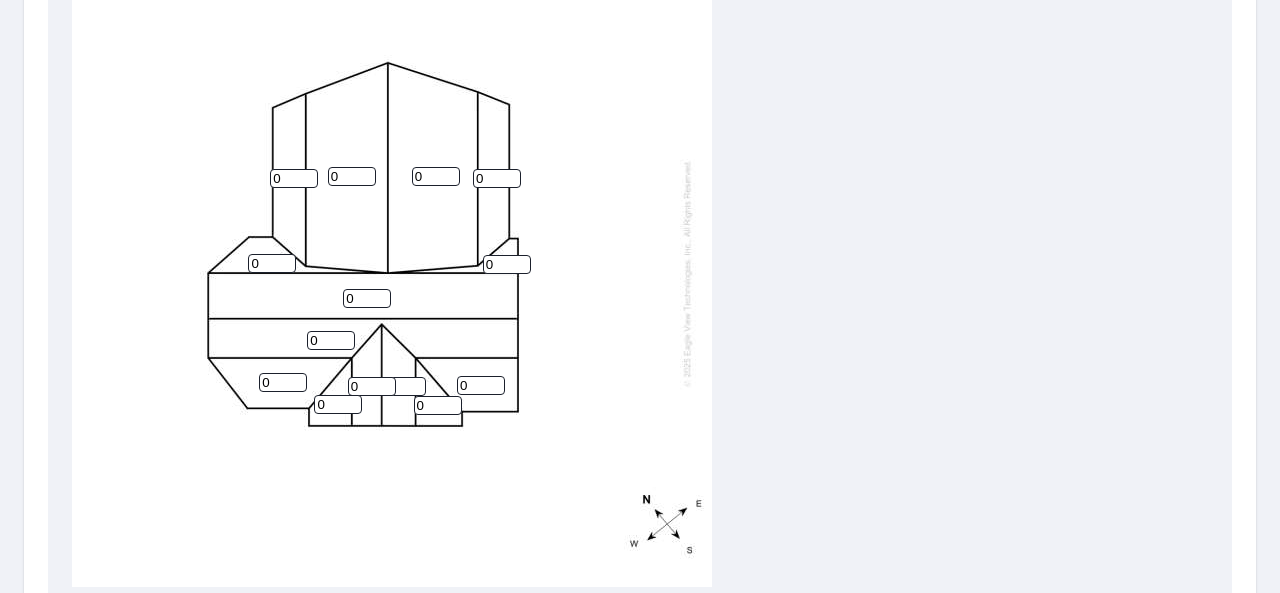click on "0 0 0 0 0 0 0 0 0 0 0 0 0 0" at bounding box center [392, 273] 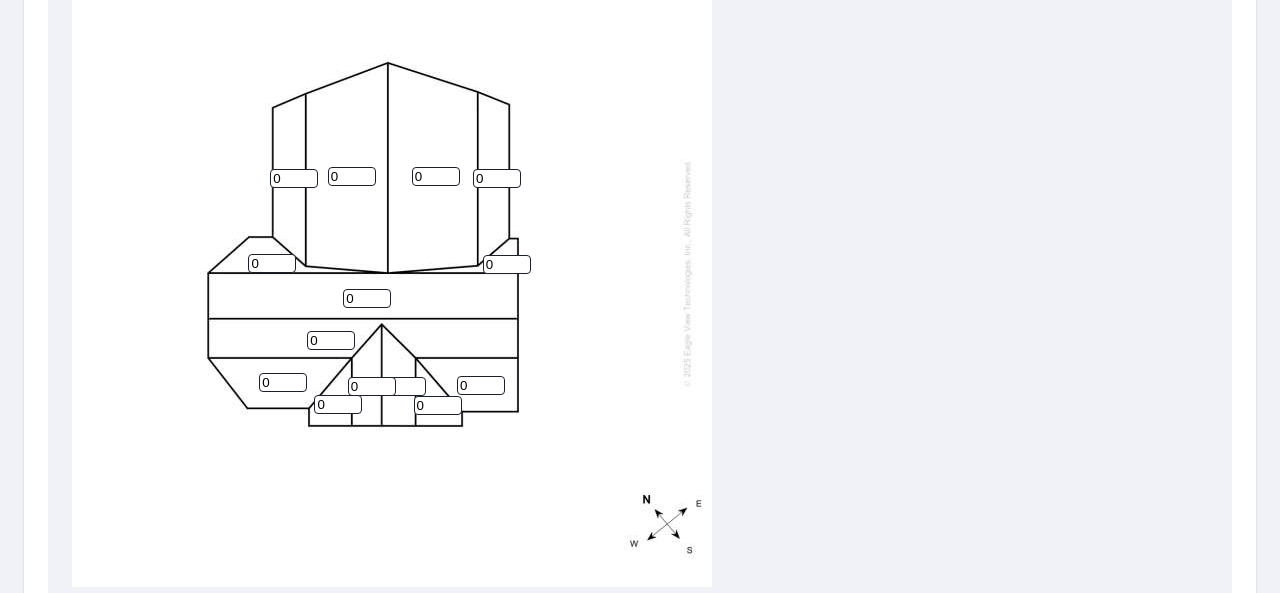 scroll, scrollTop: 0, scrollLeft: 0, axis: both 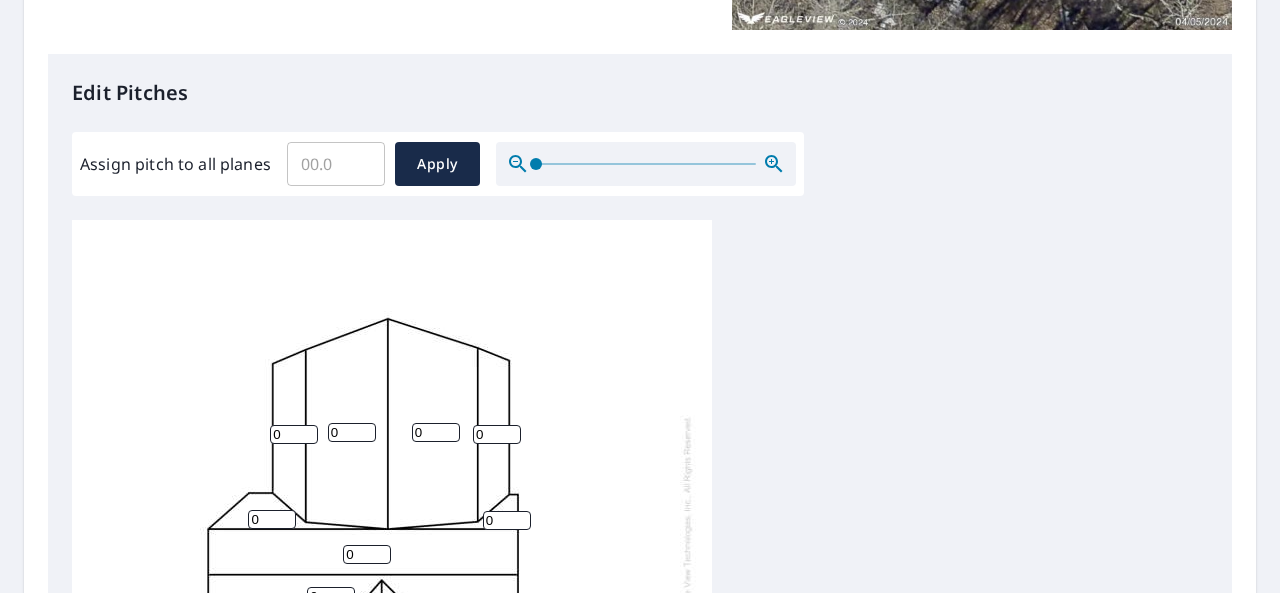 click on "Edit Pitches" at bounding box center (640, 93) 